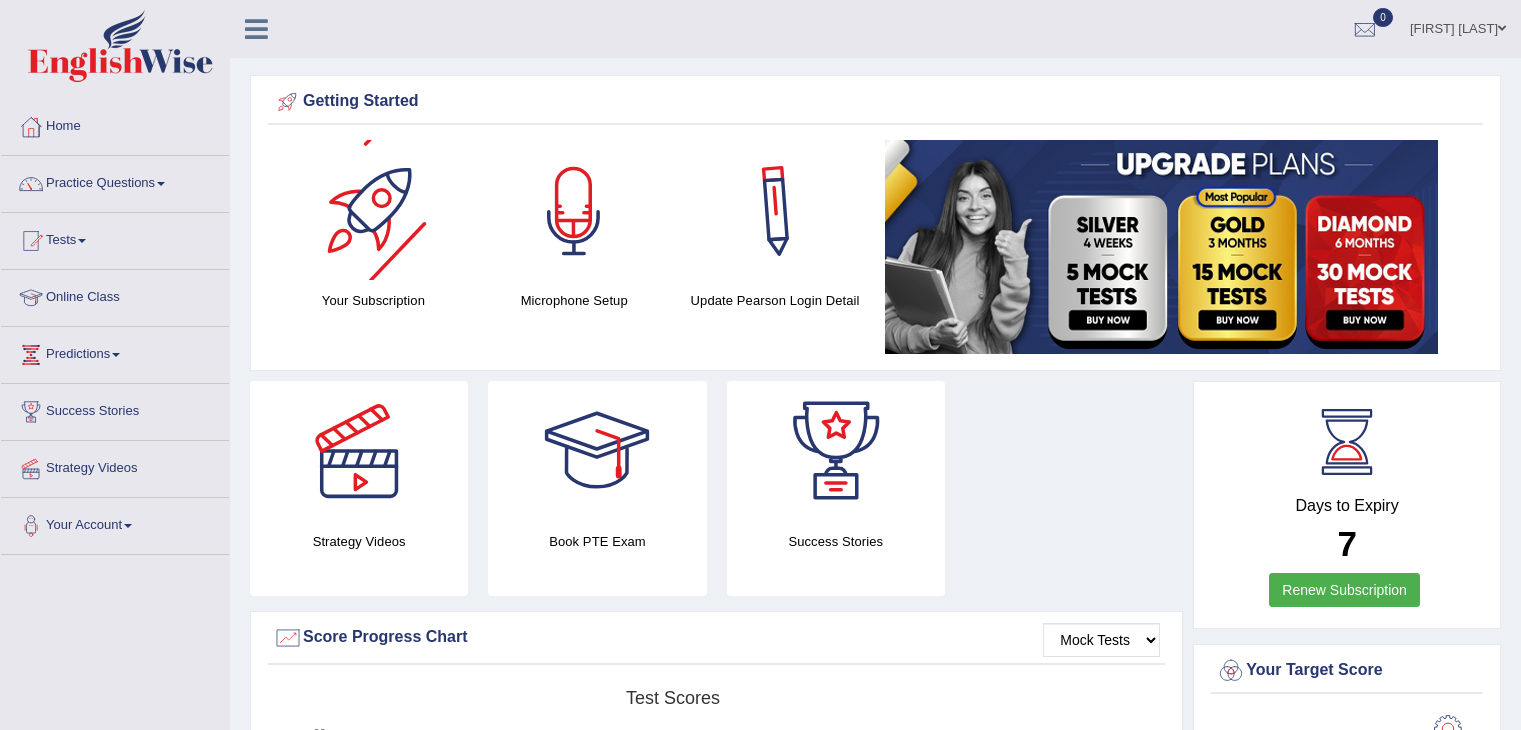 scroll, scrollTop: 0, scrollLeft: 0, axis: both 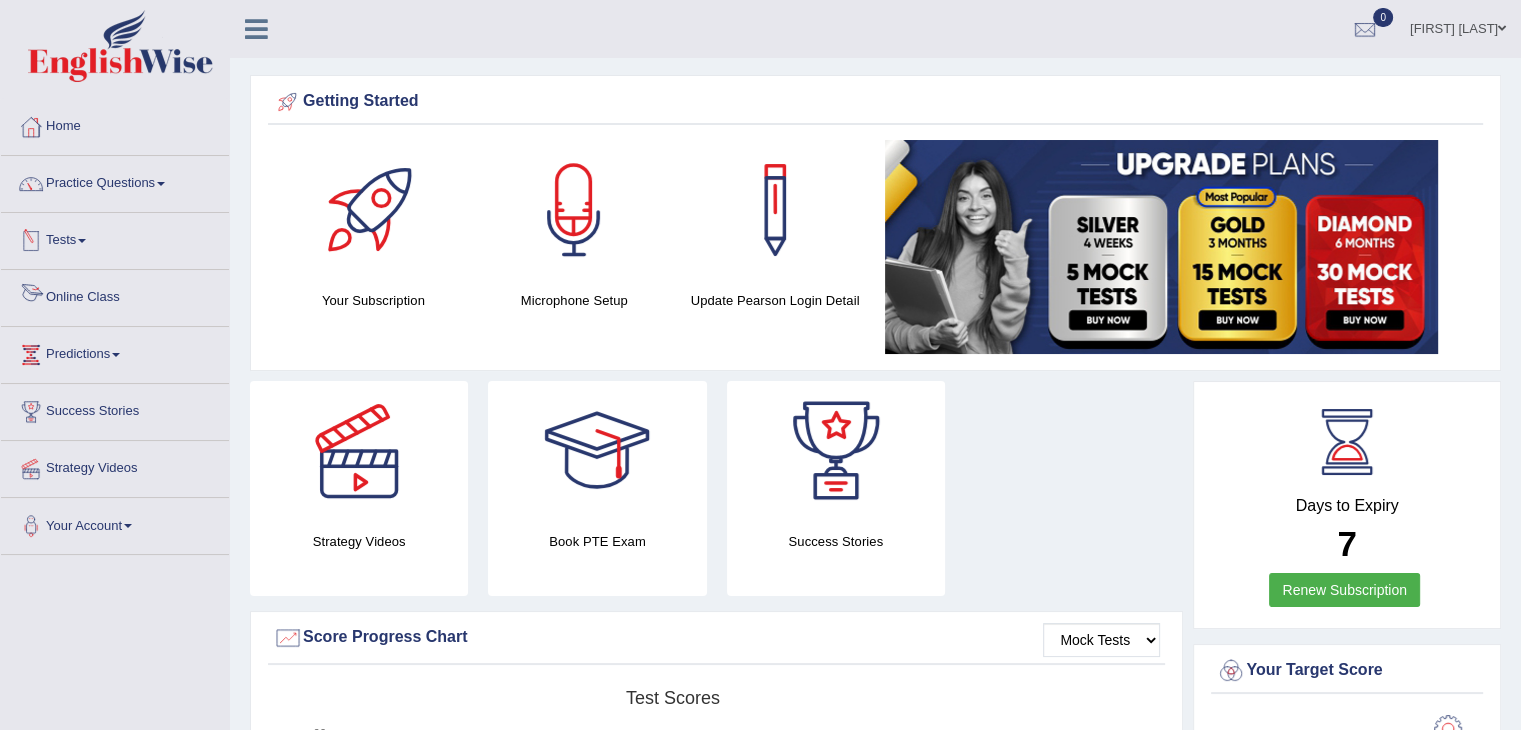 click on "Online Class" at bounding box center [115, 295] 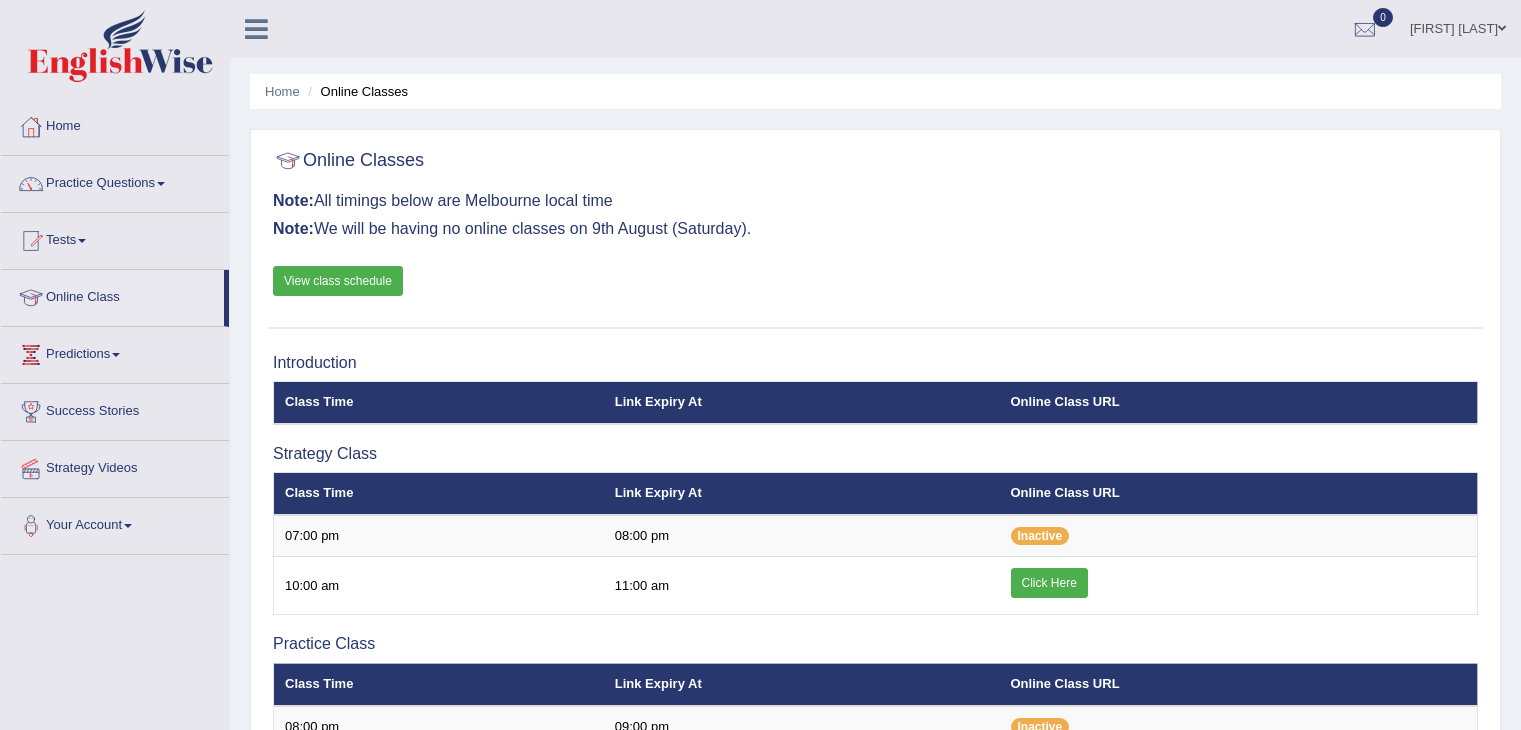 scroll, scrollTop: 0, scrollLeft: 0, axis: both 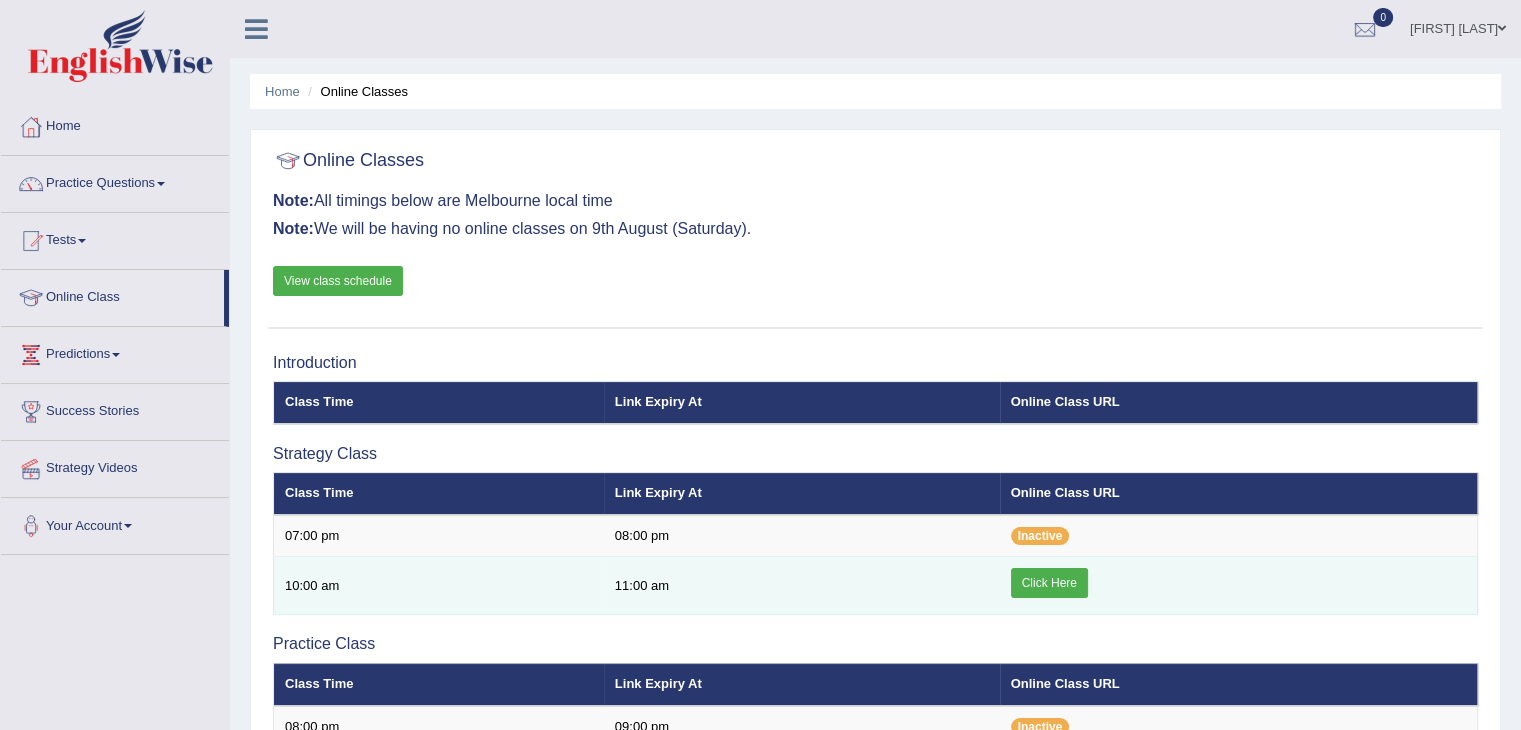 click on "Click Here" at bounding box center [1049, 583] 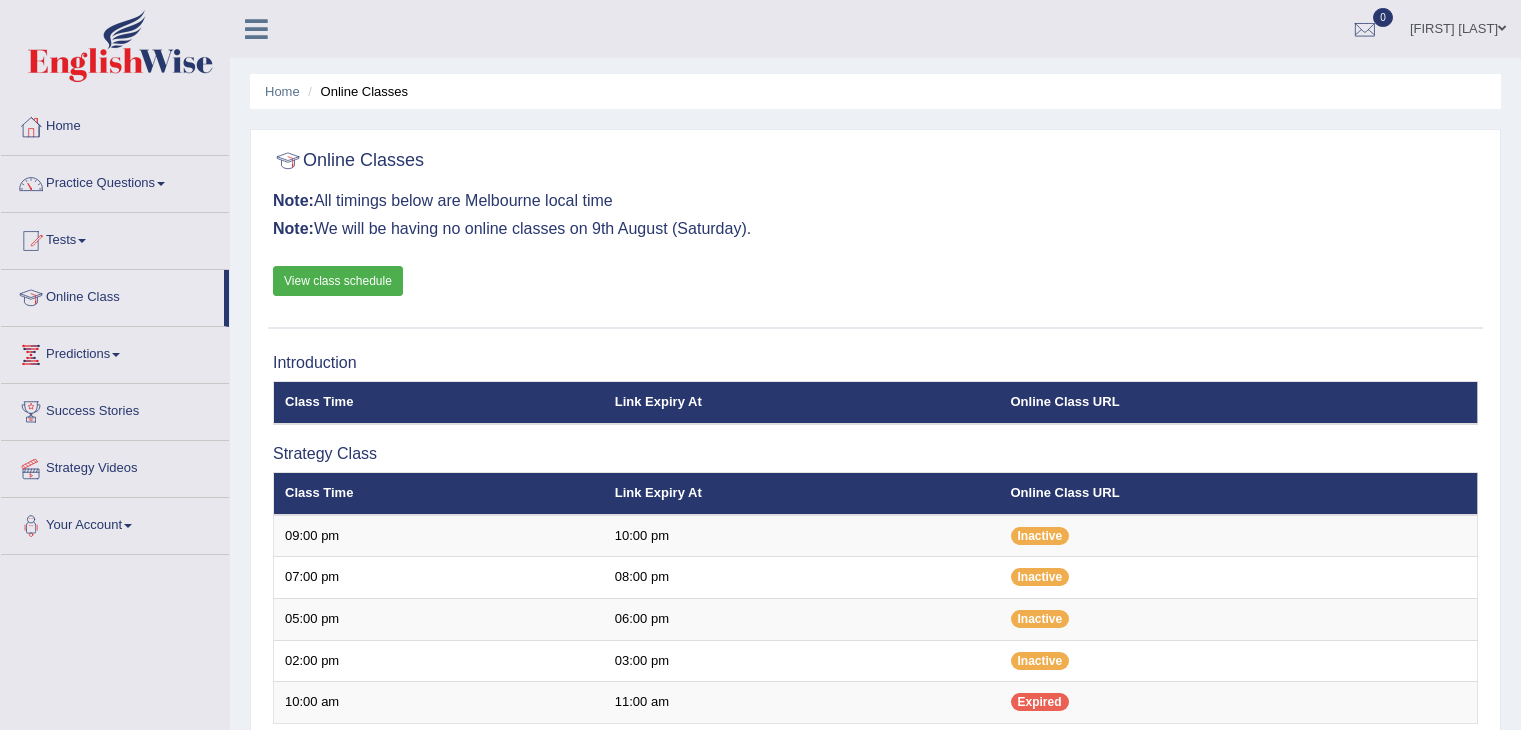 scroll, scrollTop: 0, scrollLeft: 0, axis: both 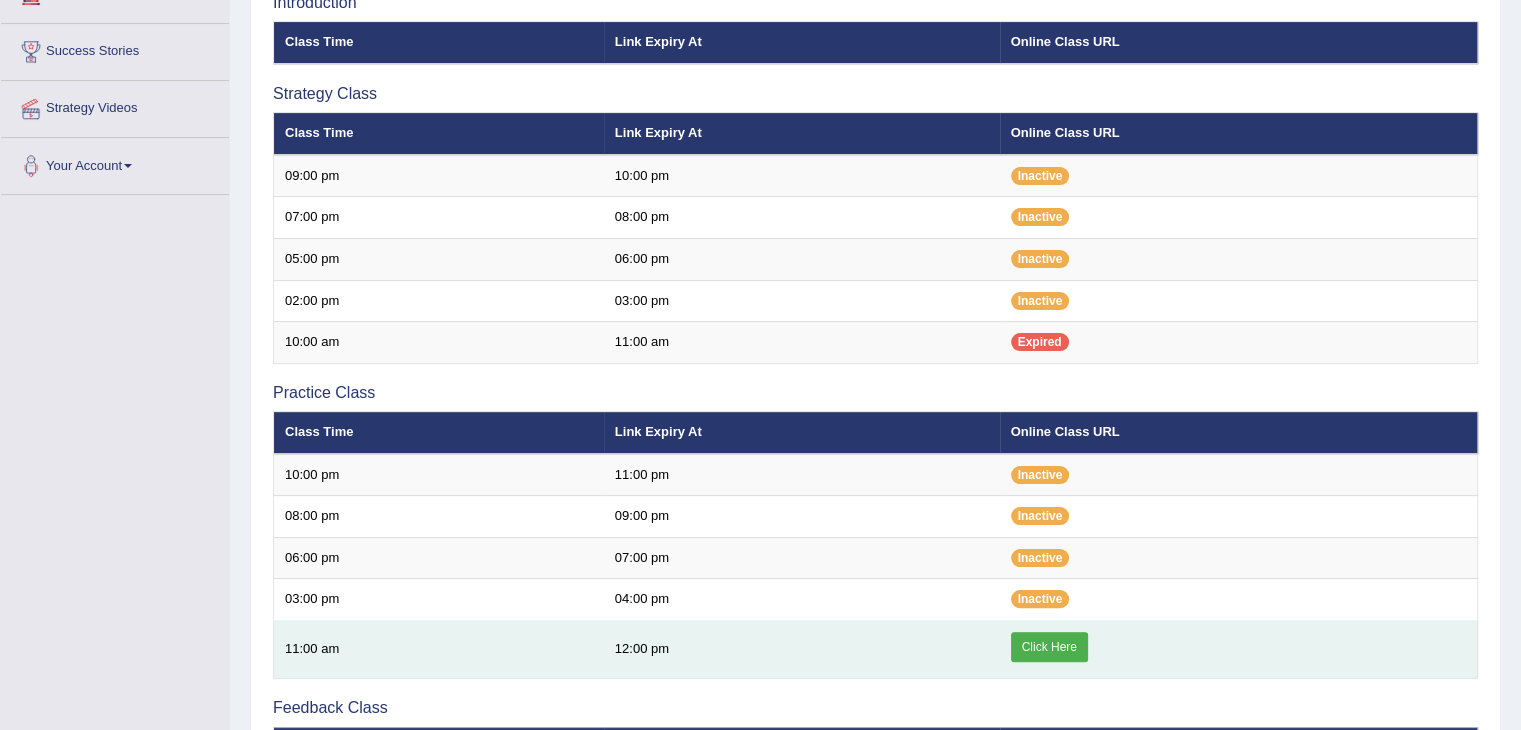 click on "Click Here" at bounding box center (1049, 647) 